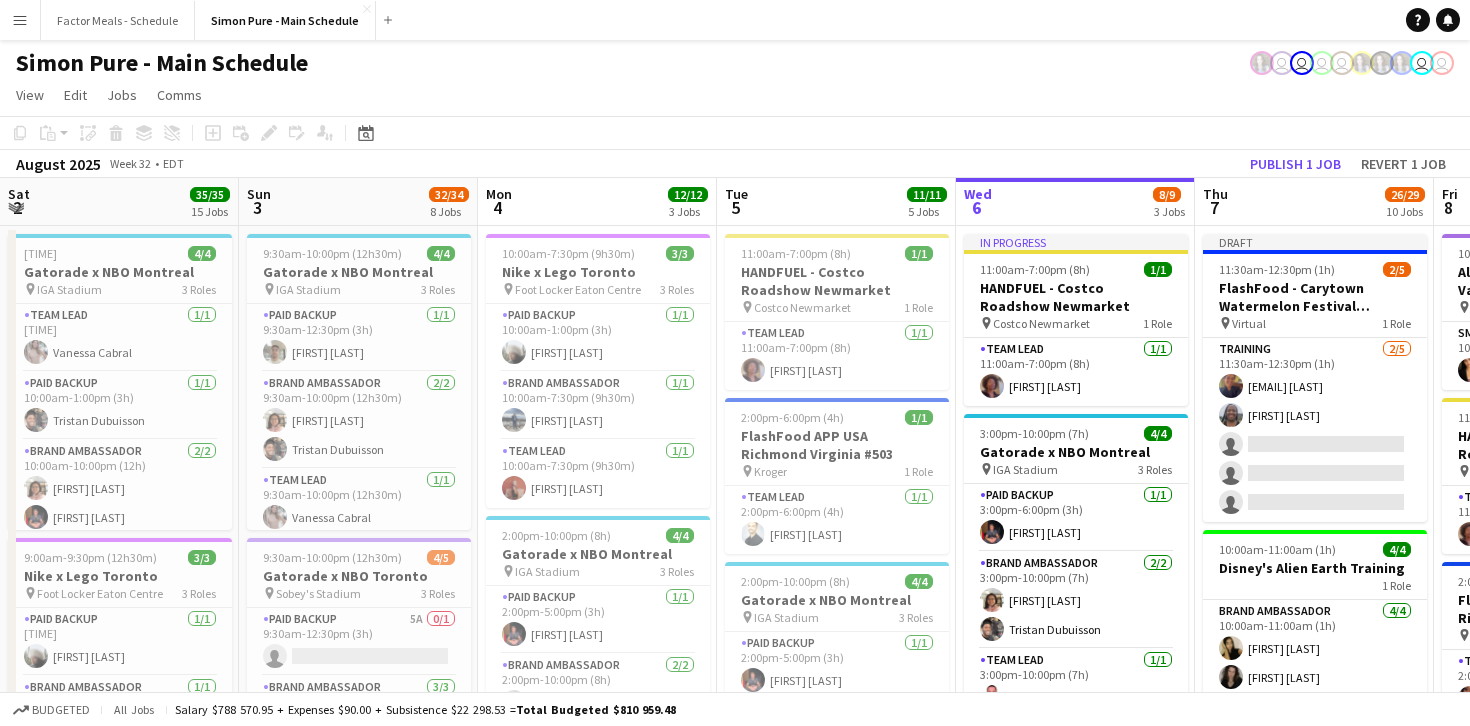 scroll, scrollTop: 0, scrollLeft: 0, axis: both 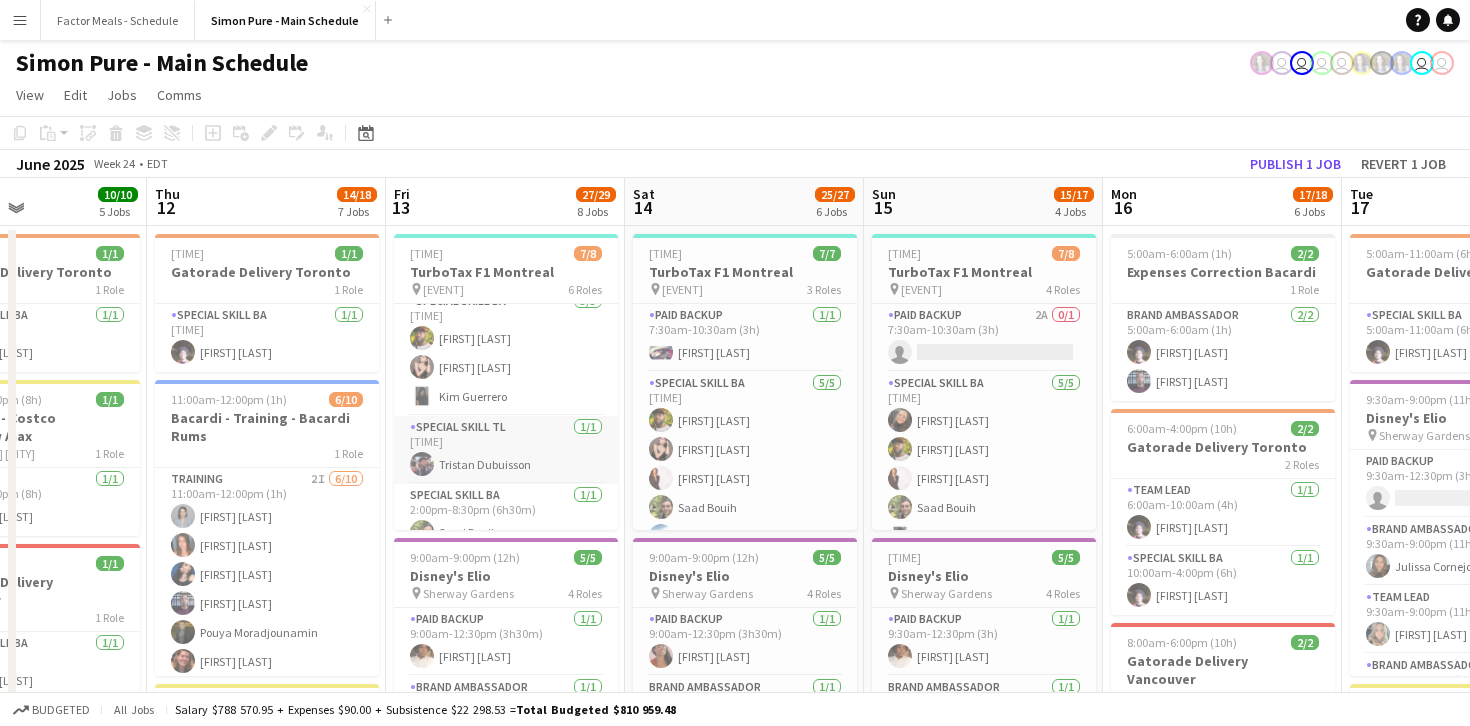 click at bounding box center [422, 464] 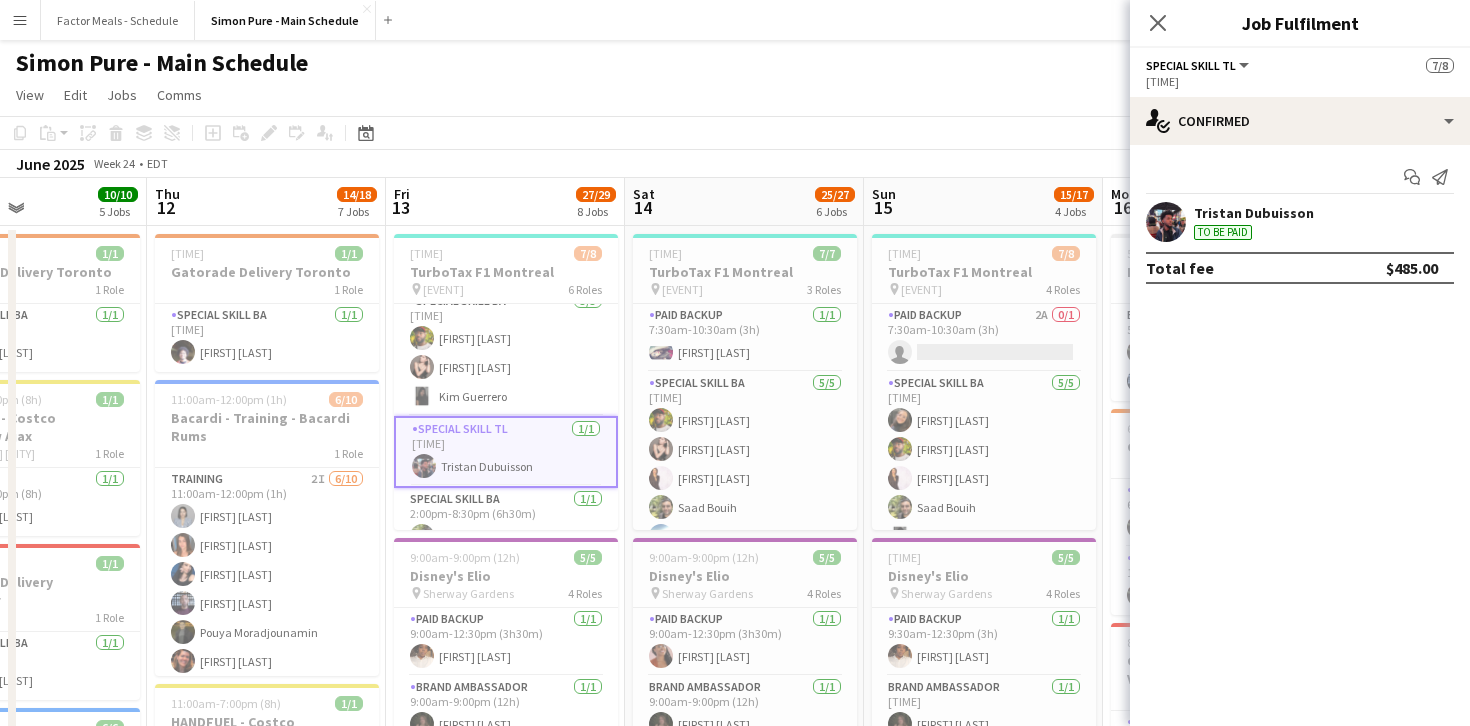 click at bounding box center (1166, 222) 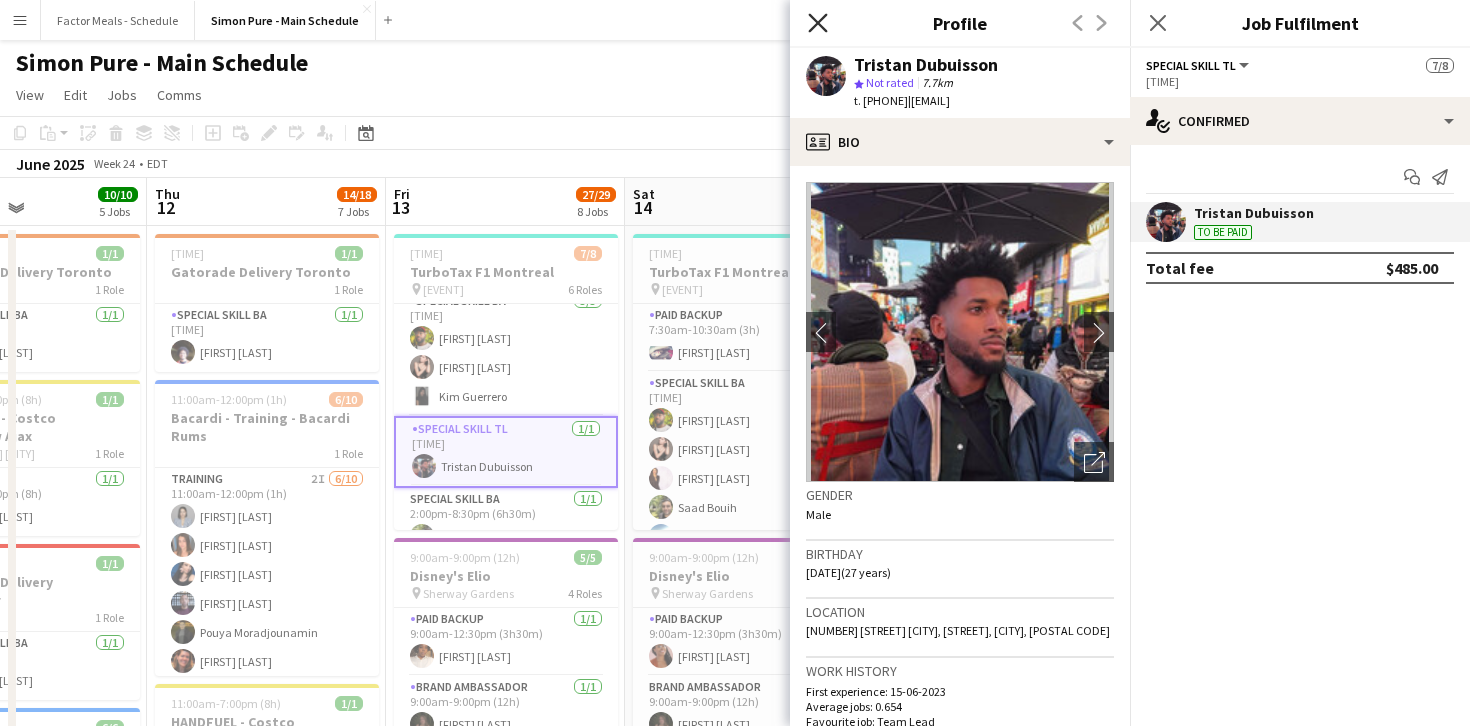 click on "Close pop-in" 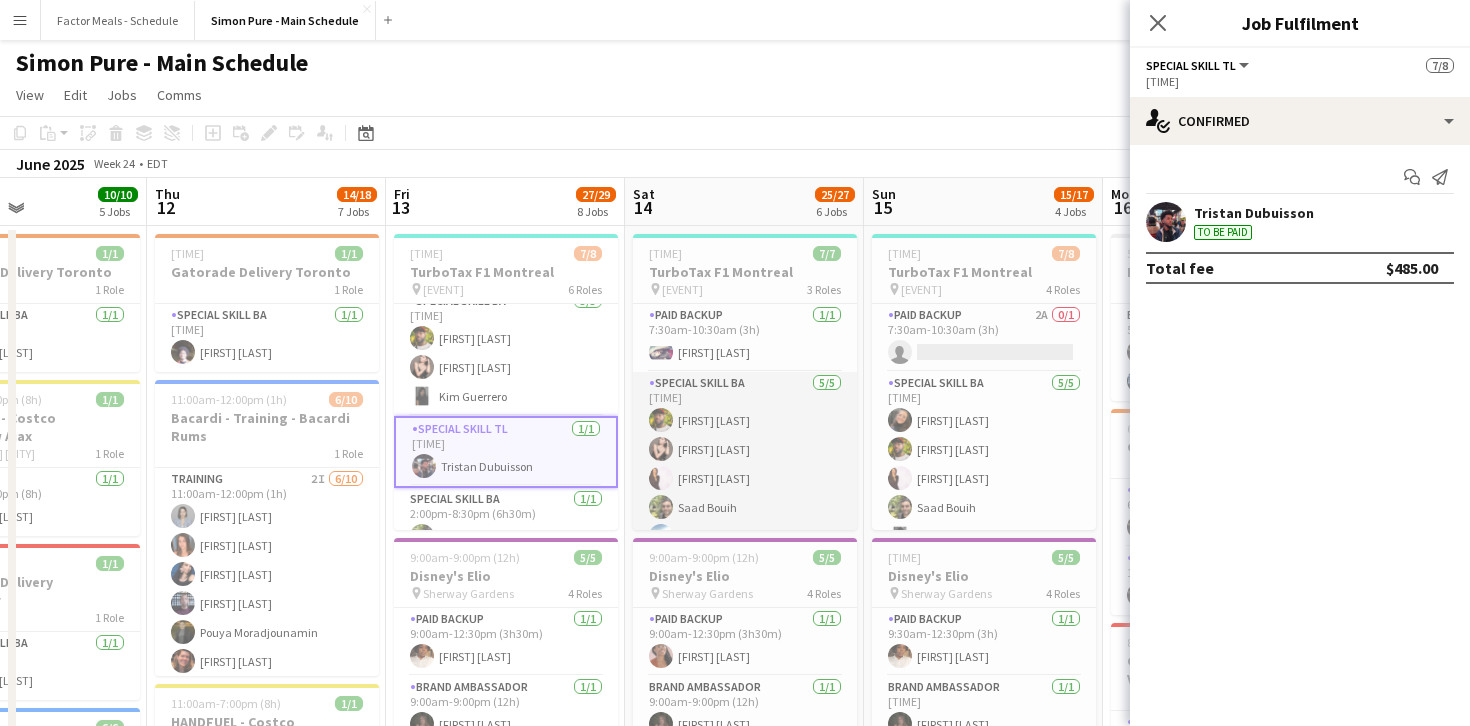 scroll, scrollTop: 94, scrollLeft: 0, axis: vertical 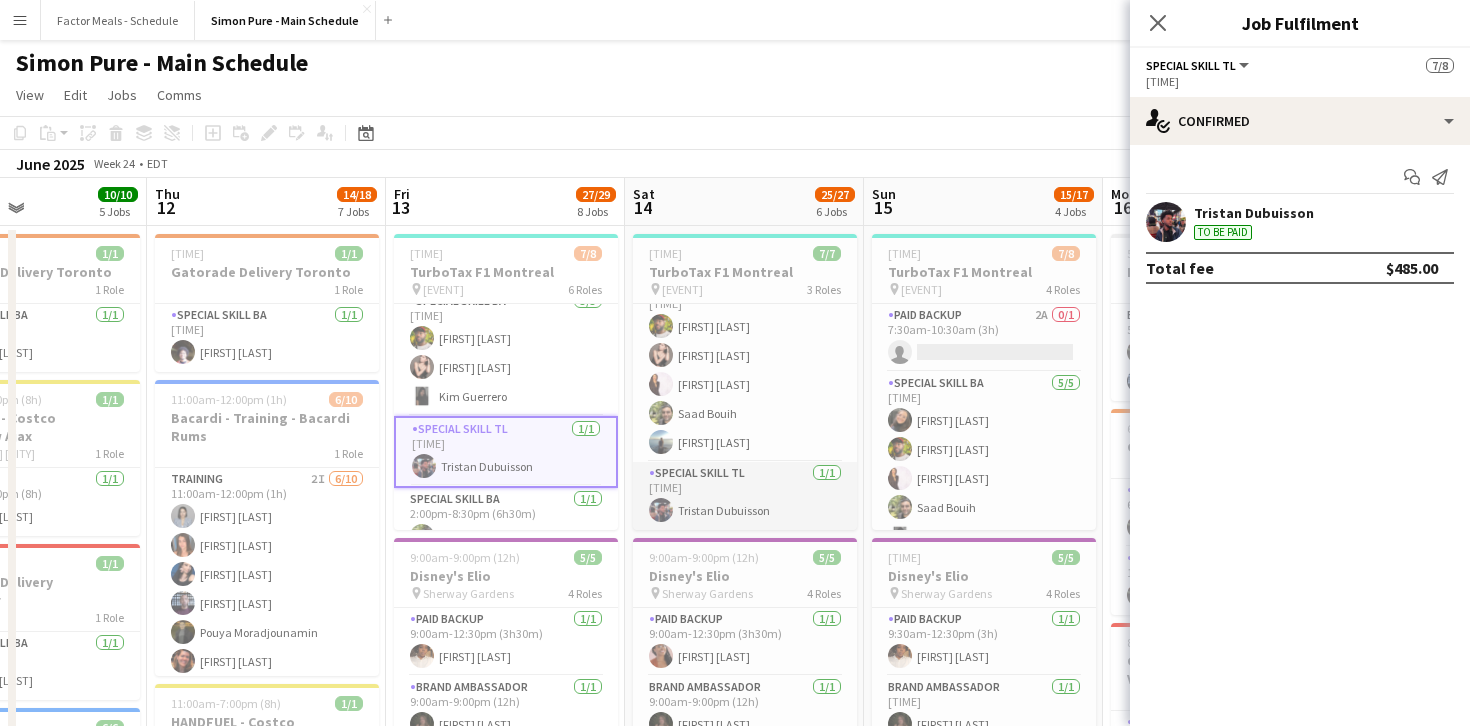 click at bounding box center (661, 510) 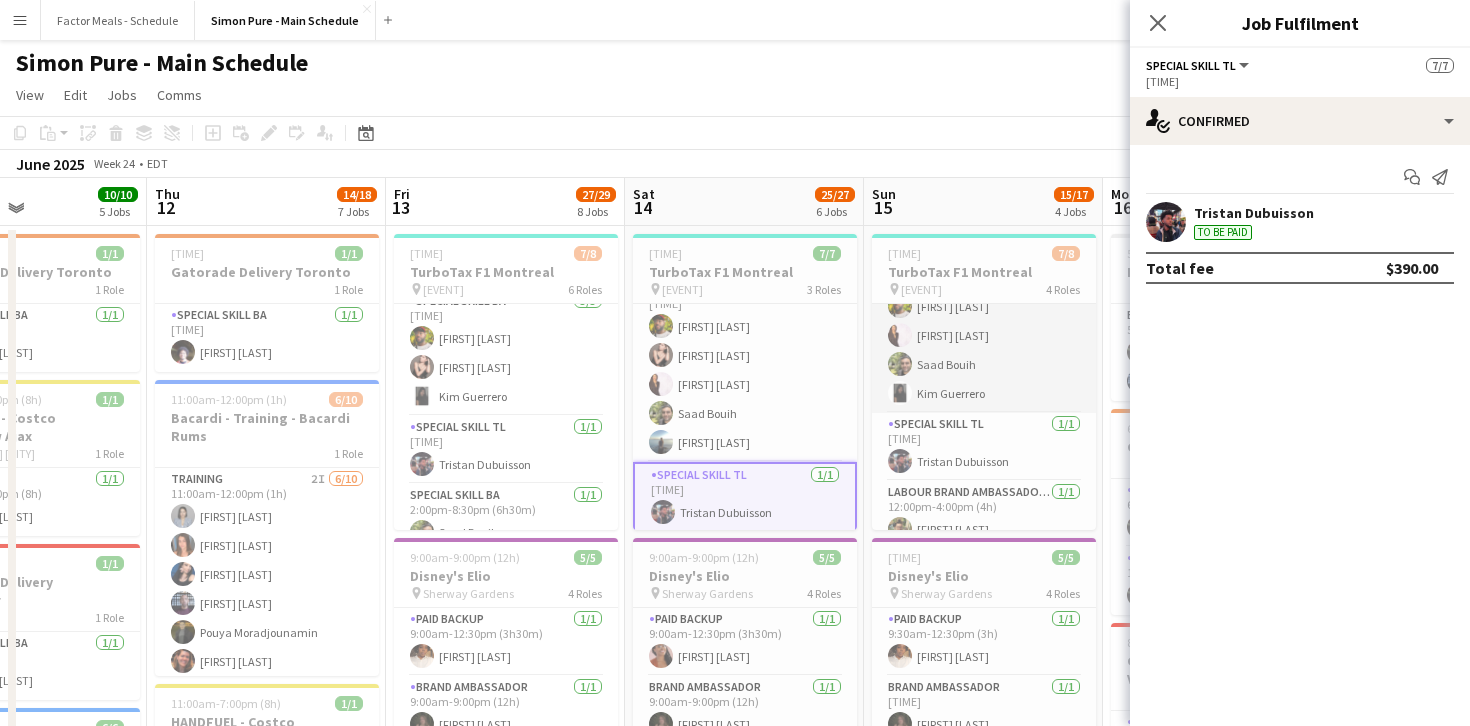 scroll, scrollTop: 162, scrollLeft: 0, axis: vertical 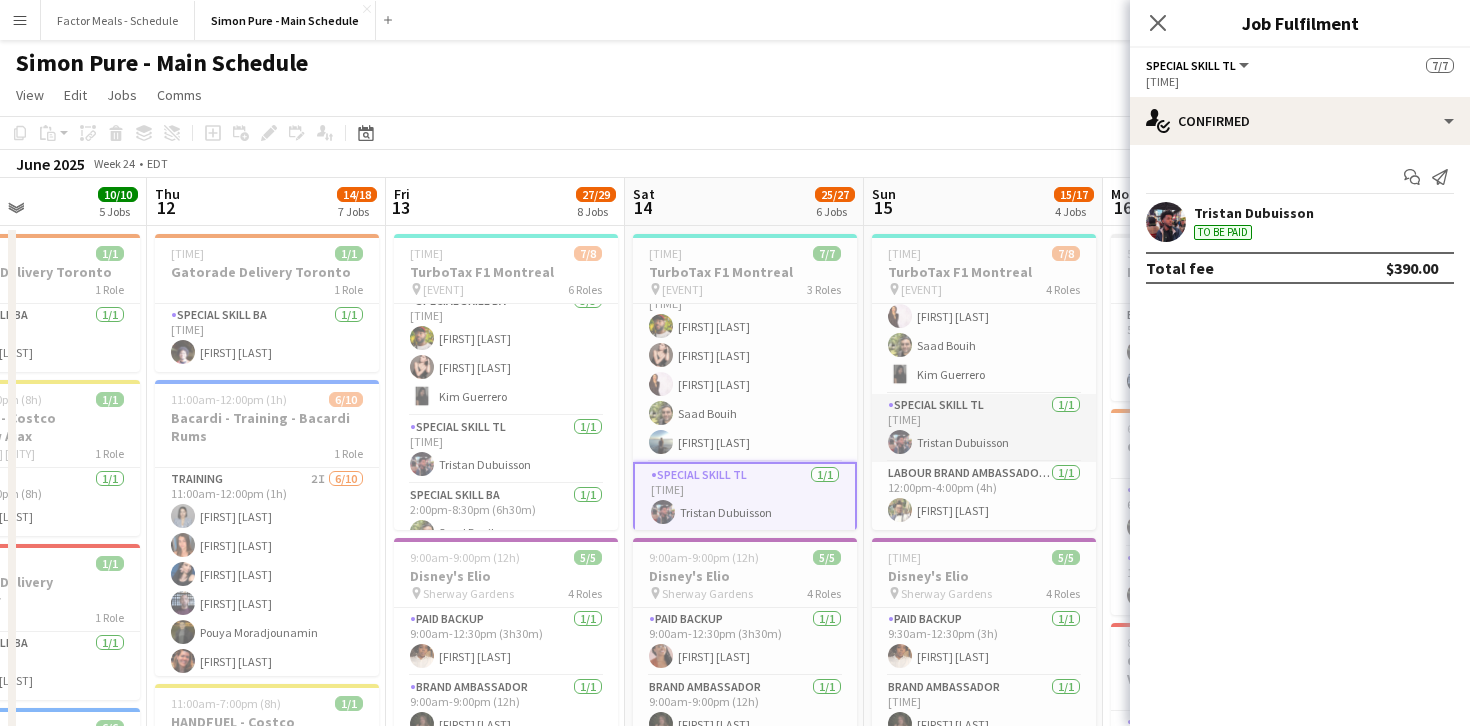 click at bounding box center [900, 442] 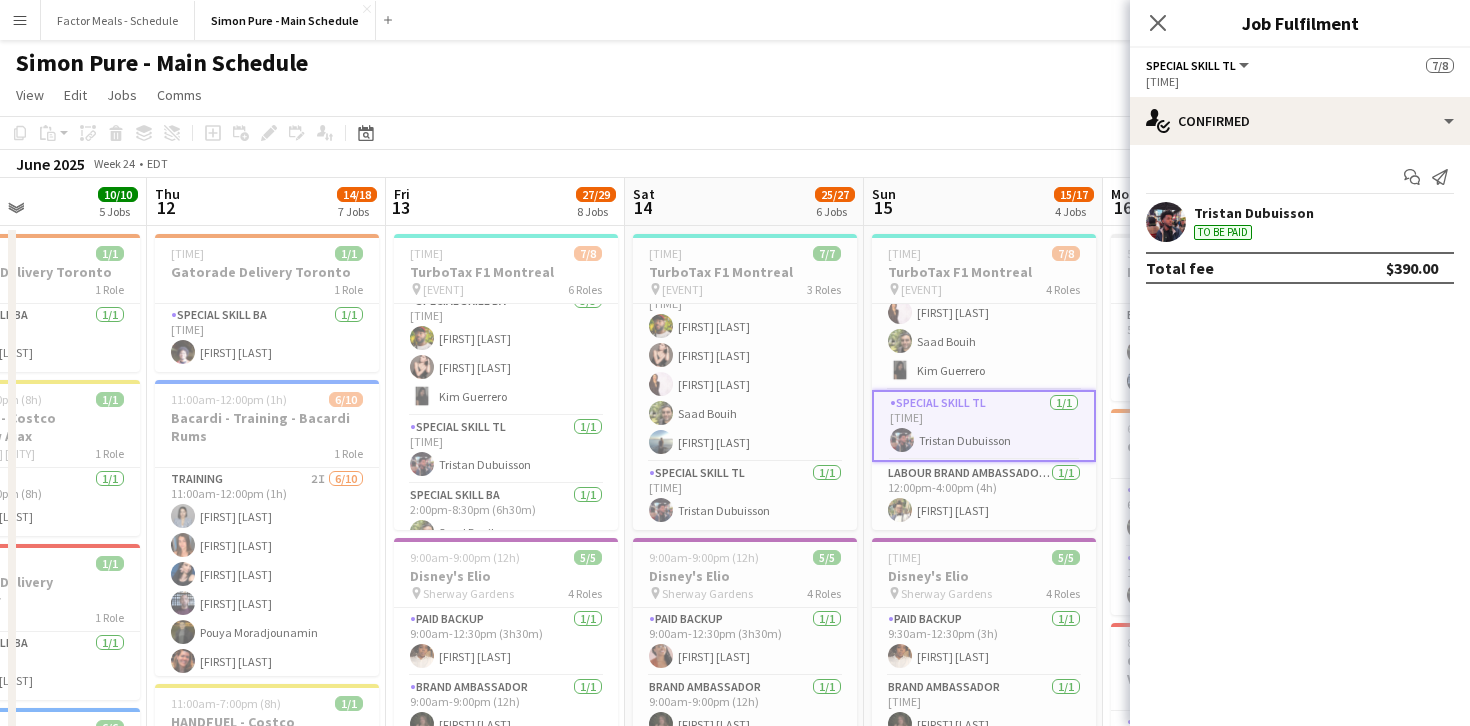 scroll, scrollTop: 165, scrollLeft: 0, axis: vertical 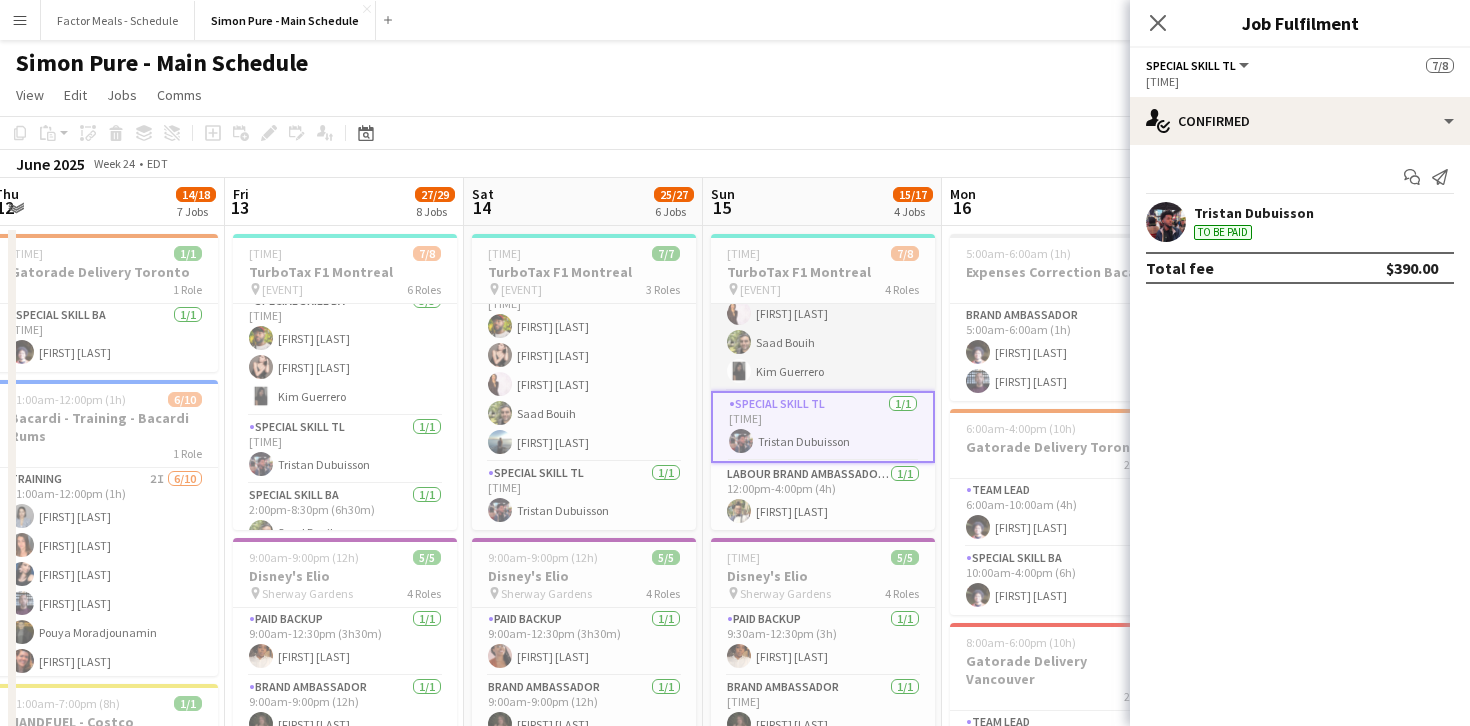 click at bounding box center (739, 342) 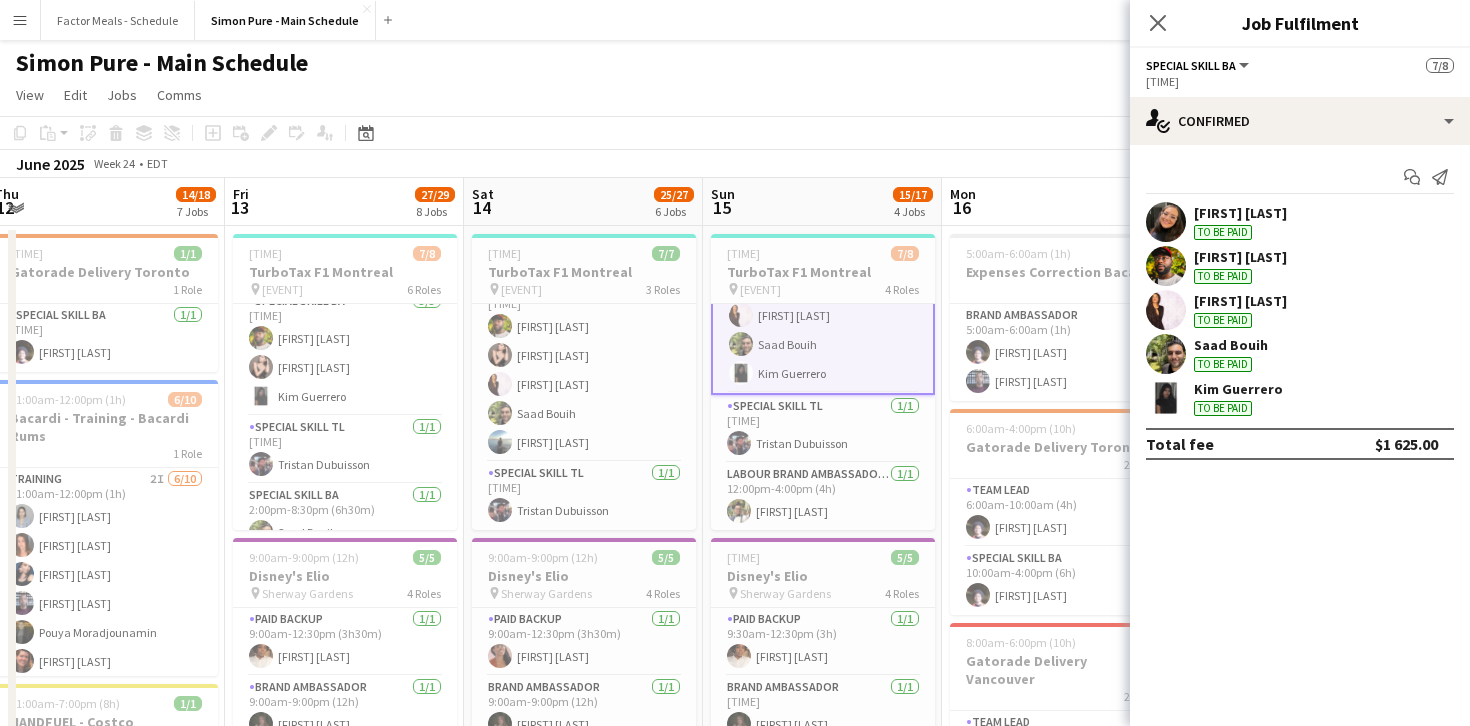 scroll, scrollTop: 166, scrollLeft: 0, axis: vertical 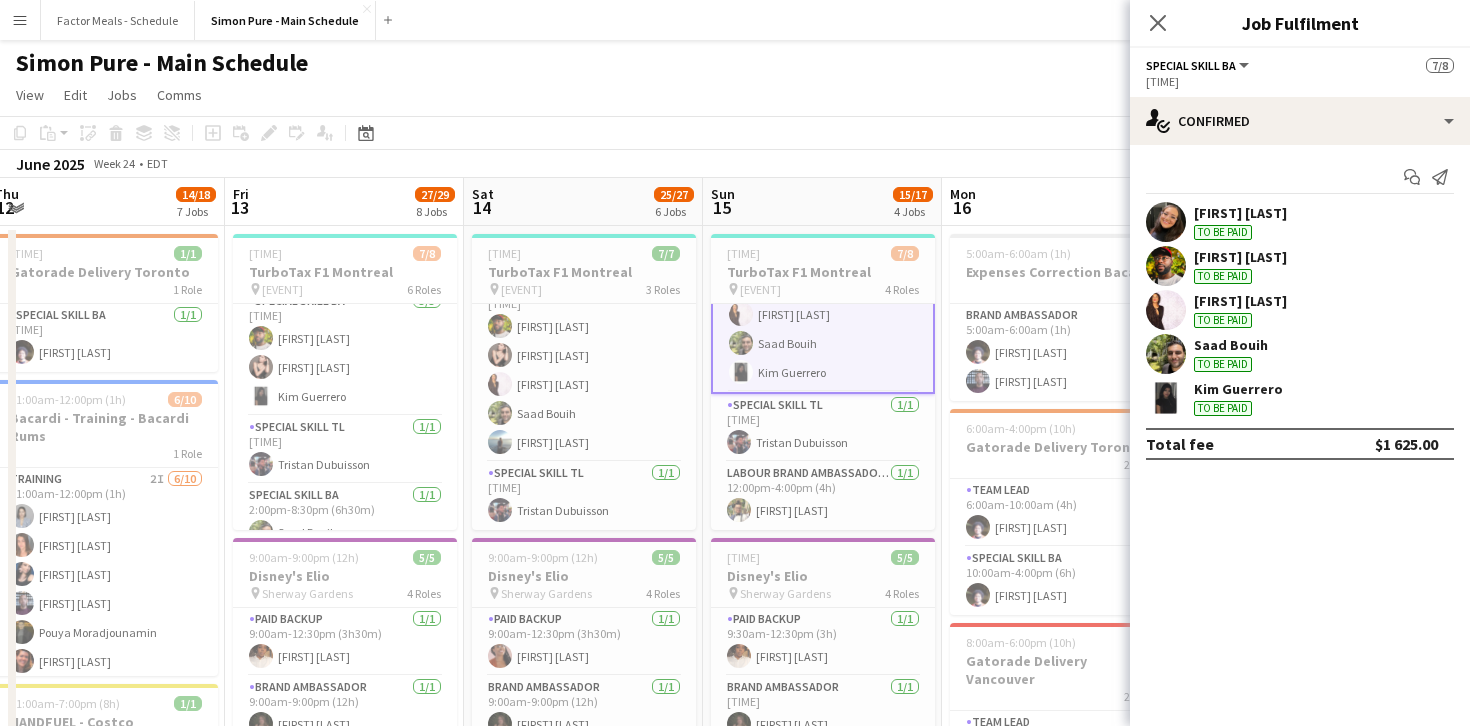 click at bounding box center (1166, 354) 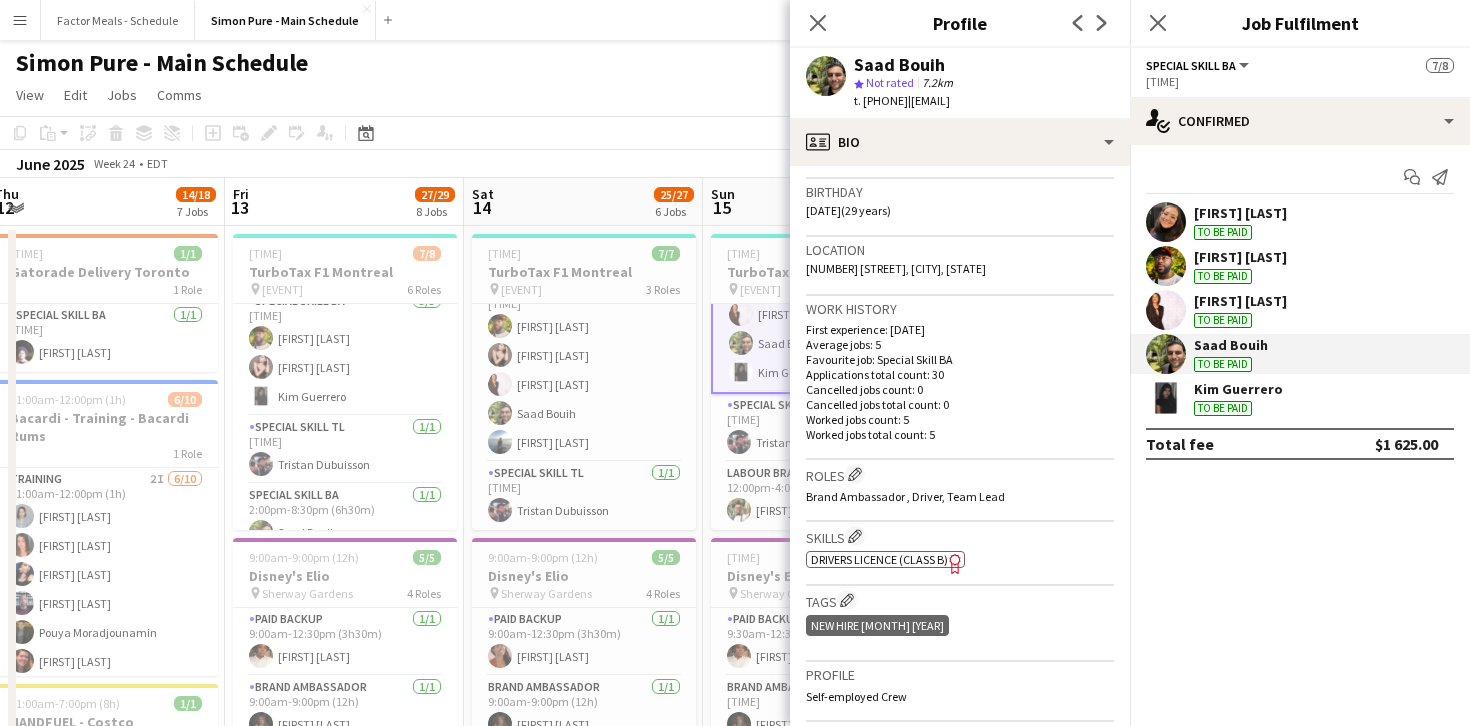 scroll, scrollTop: 776, scrollLeft: 0, axis: vertical 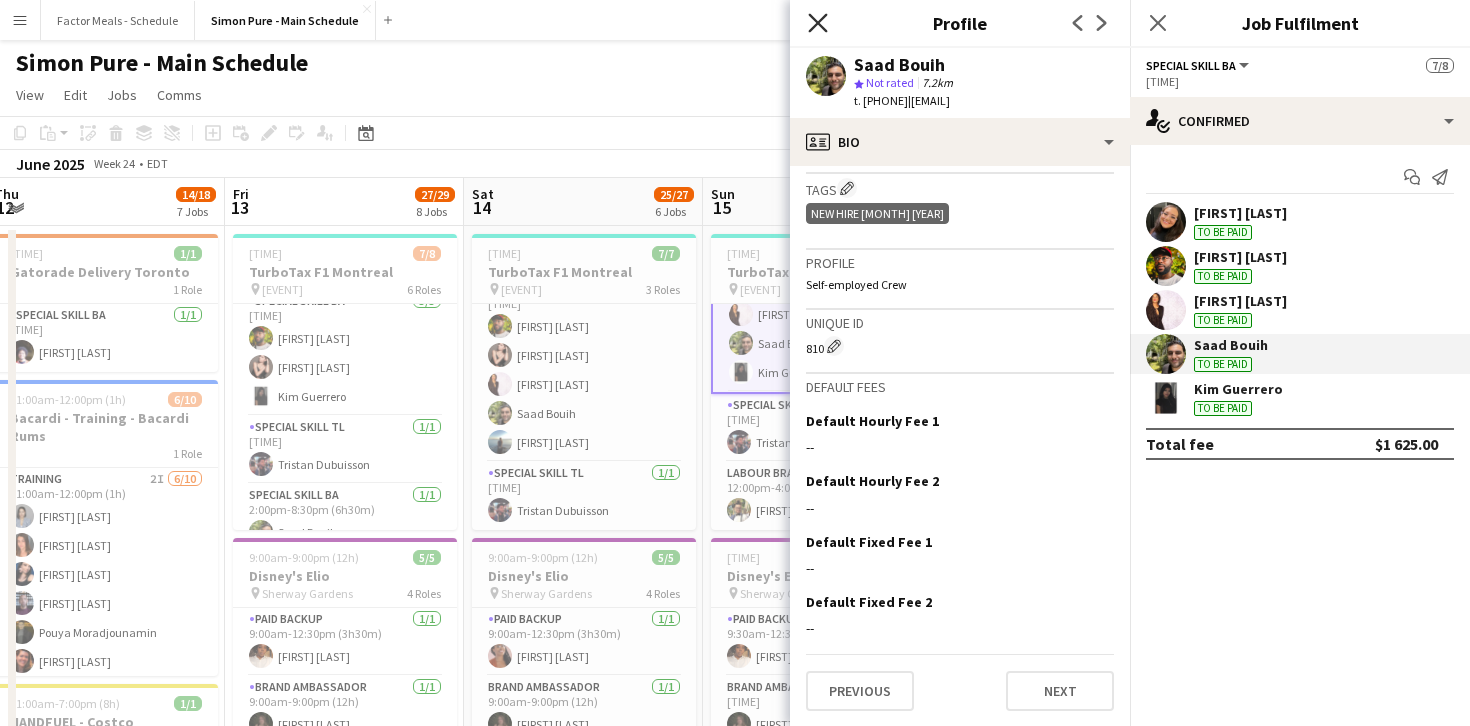 click on "Close pop-in" 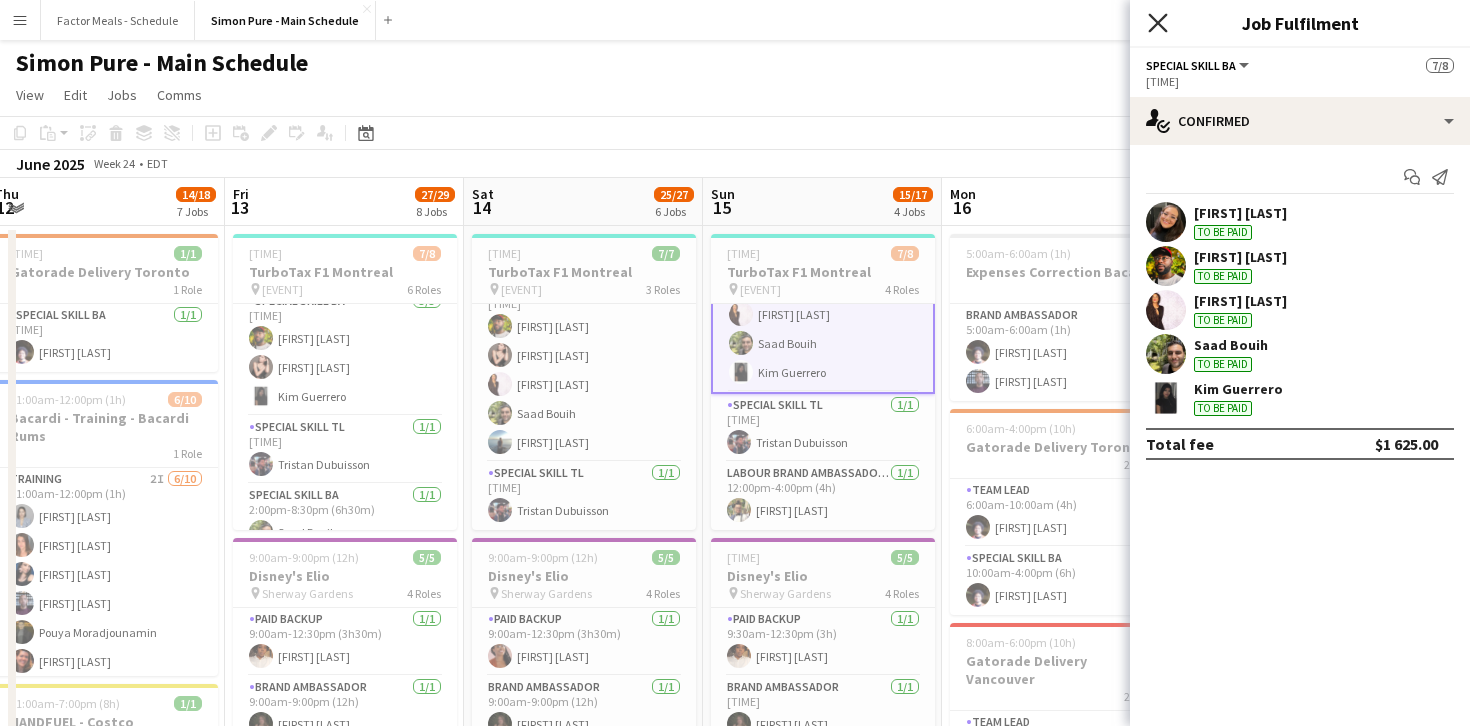 click on "Close pop-in" 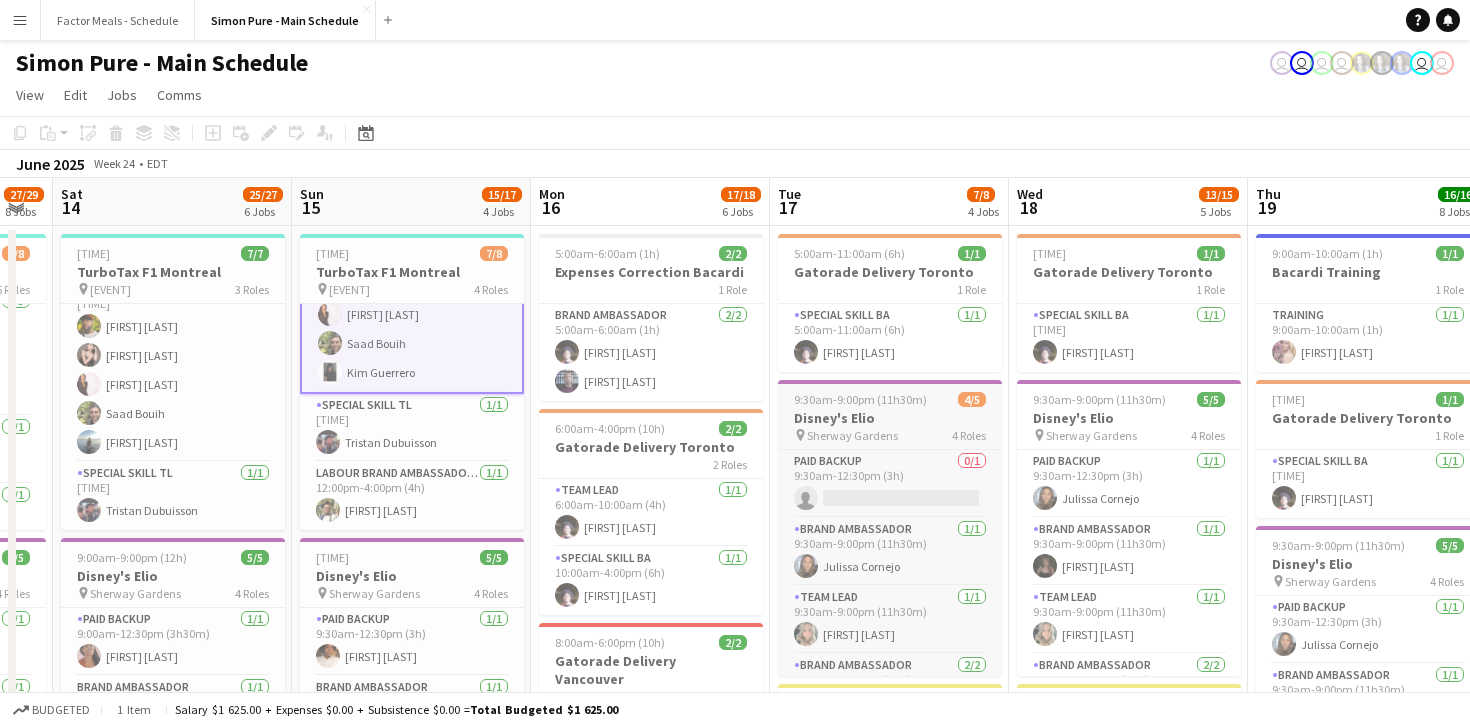 scroll, scrollTop: 0, scrollLeft: 757, axis: horizontal 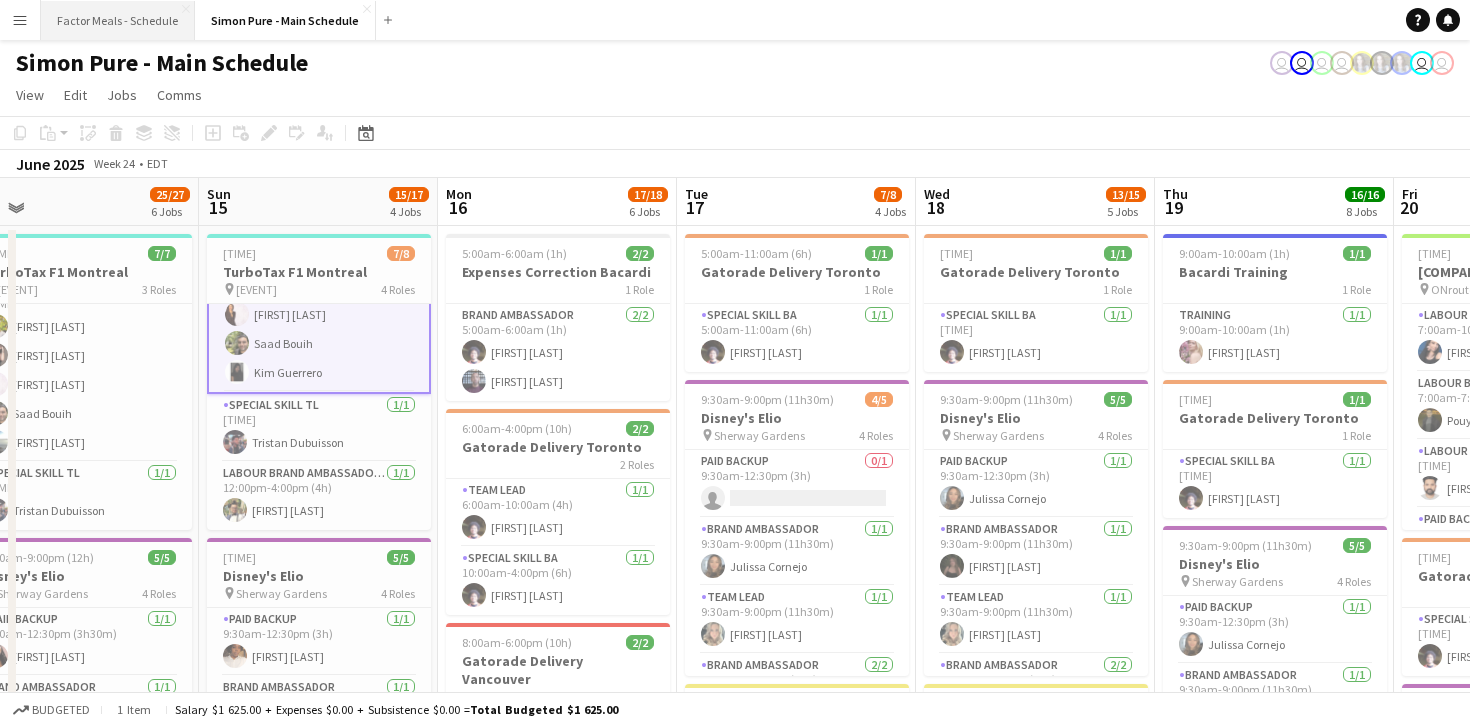 click on "Factor Meals - Schedule
Close" at bounding box center [118, 20] 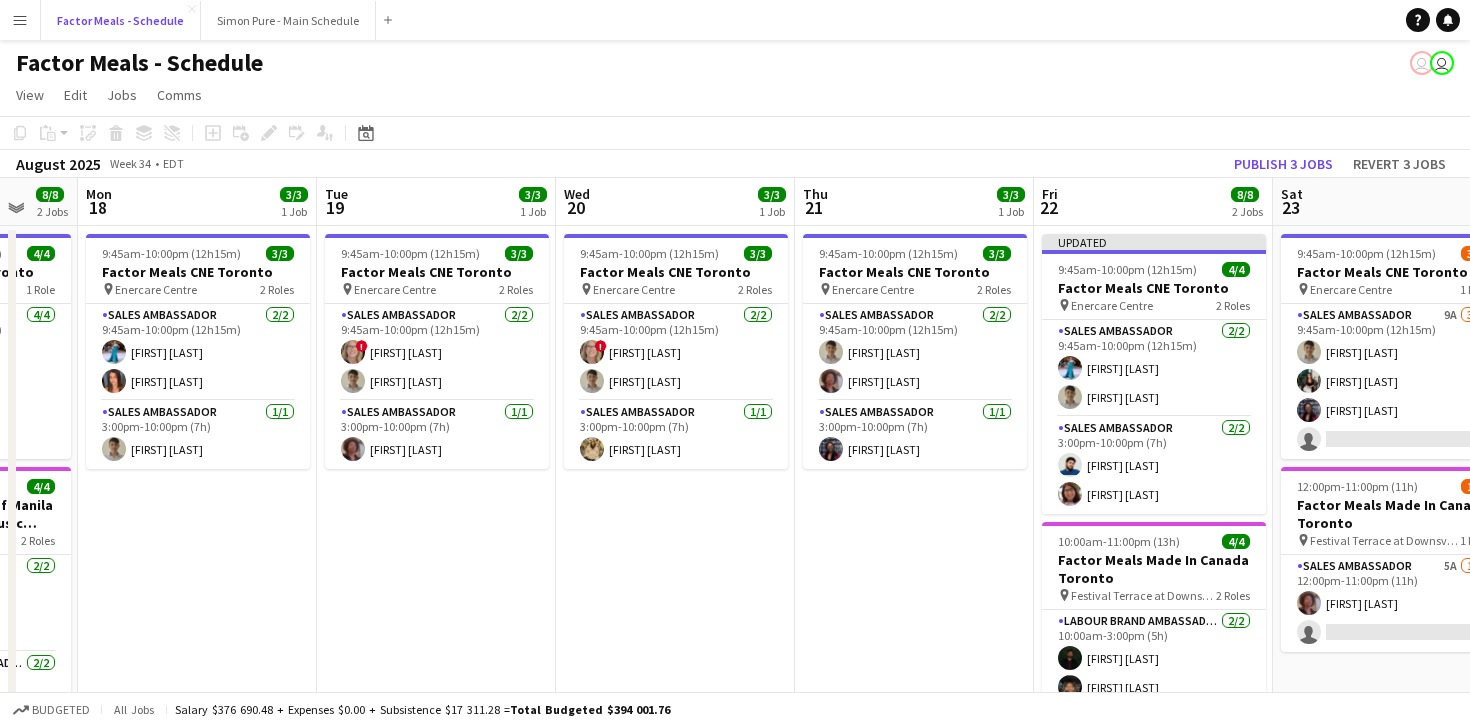 scroll, scrollTop: 0, scrollLeft: 835, axis: horizontal 